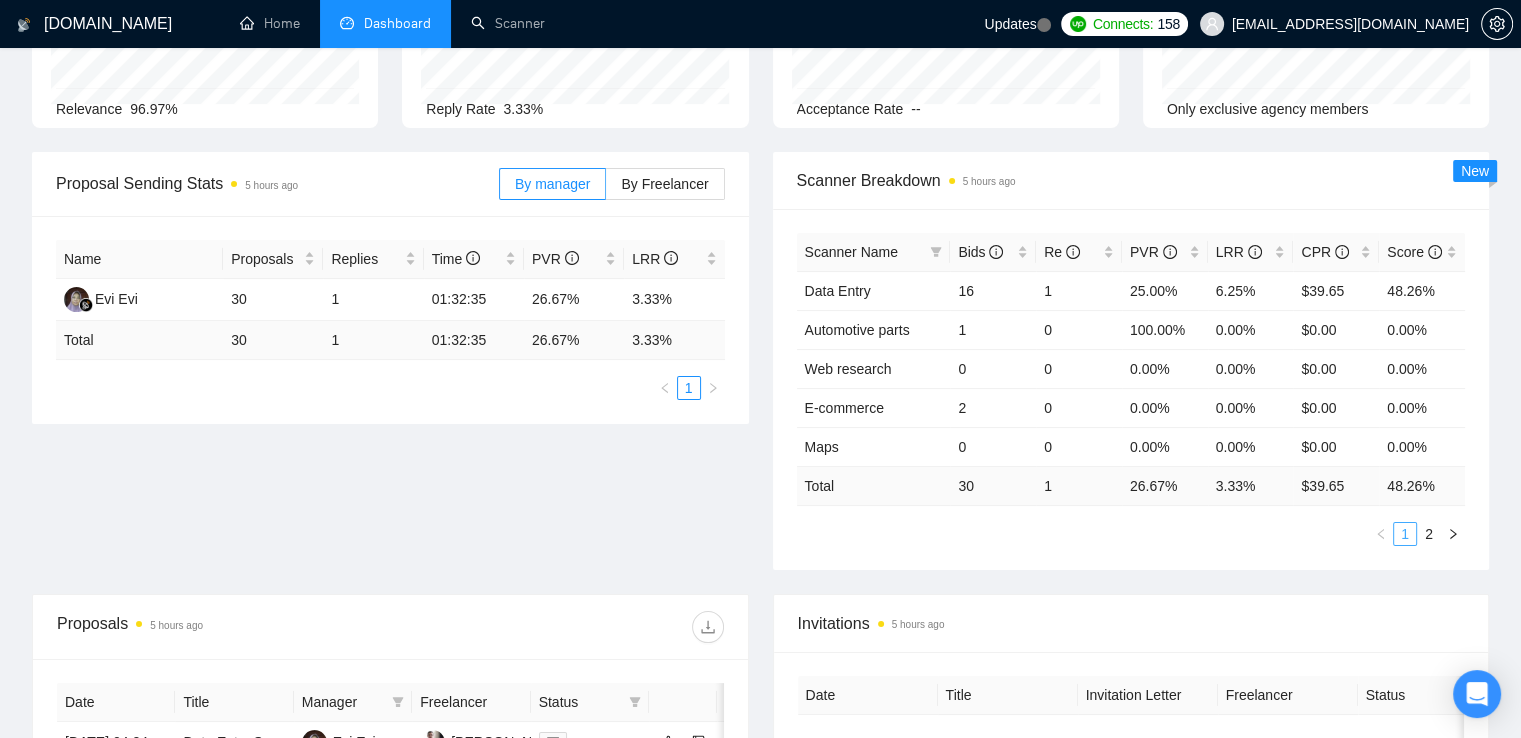 scroll, scrollTop: 0, scrollLeft: 0, axis: both 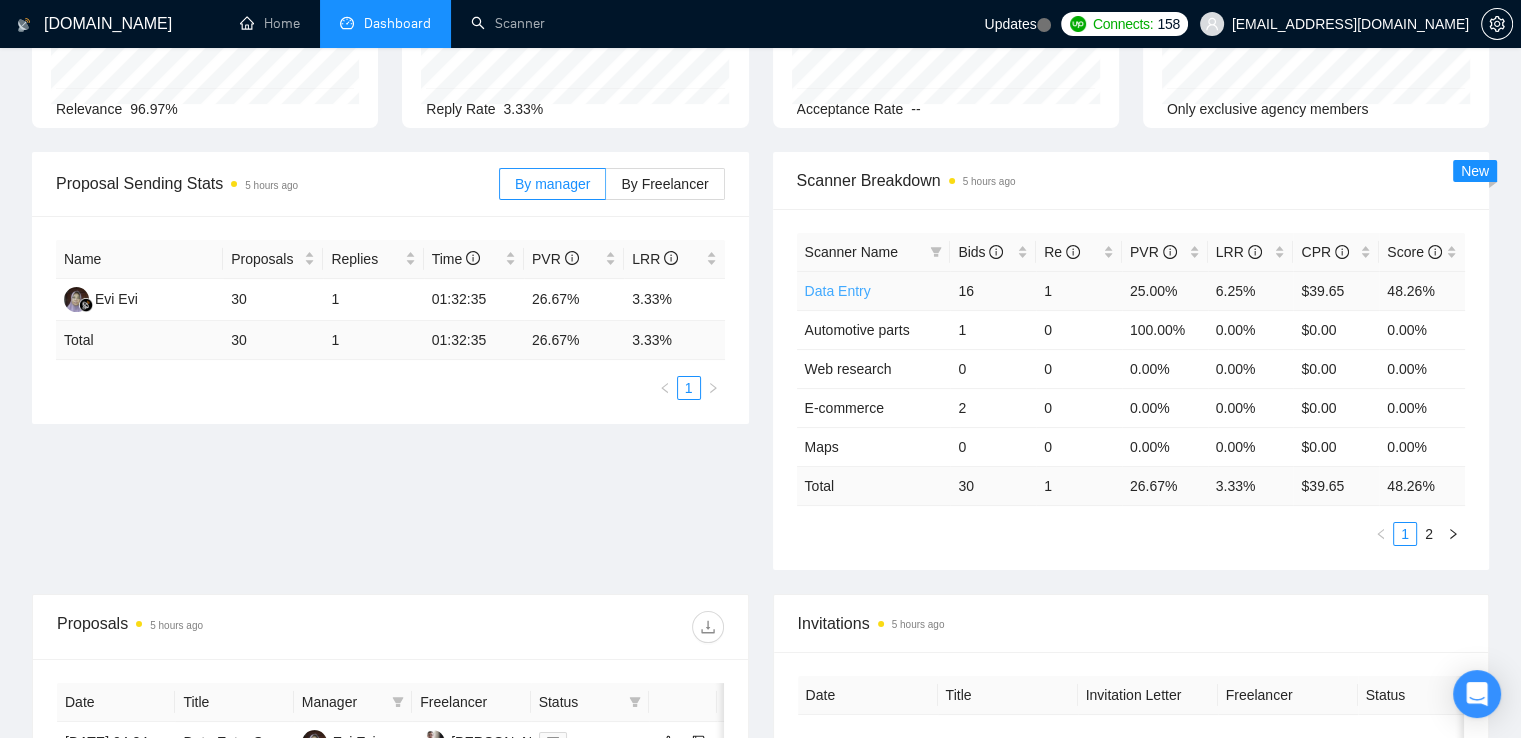 click on "Data Entry" at bounding box center (838, 291) 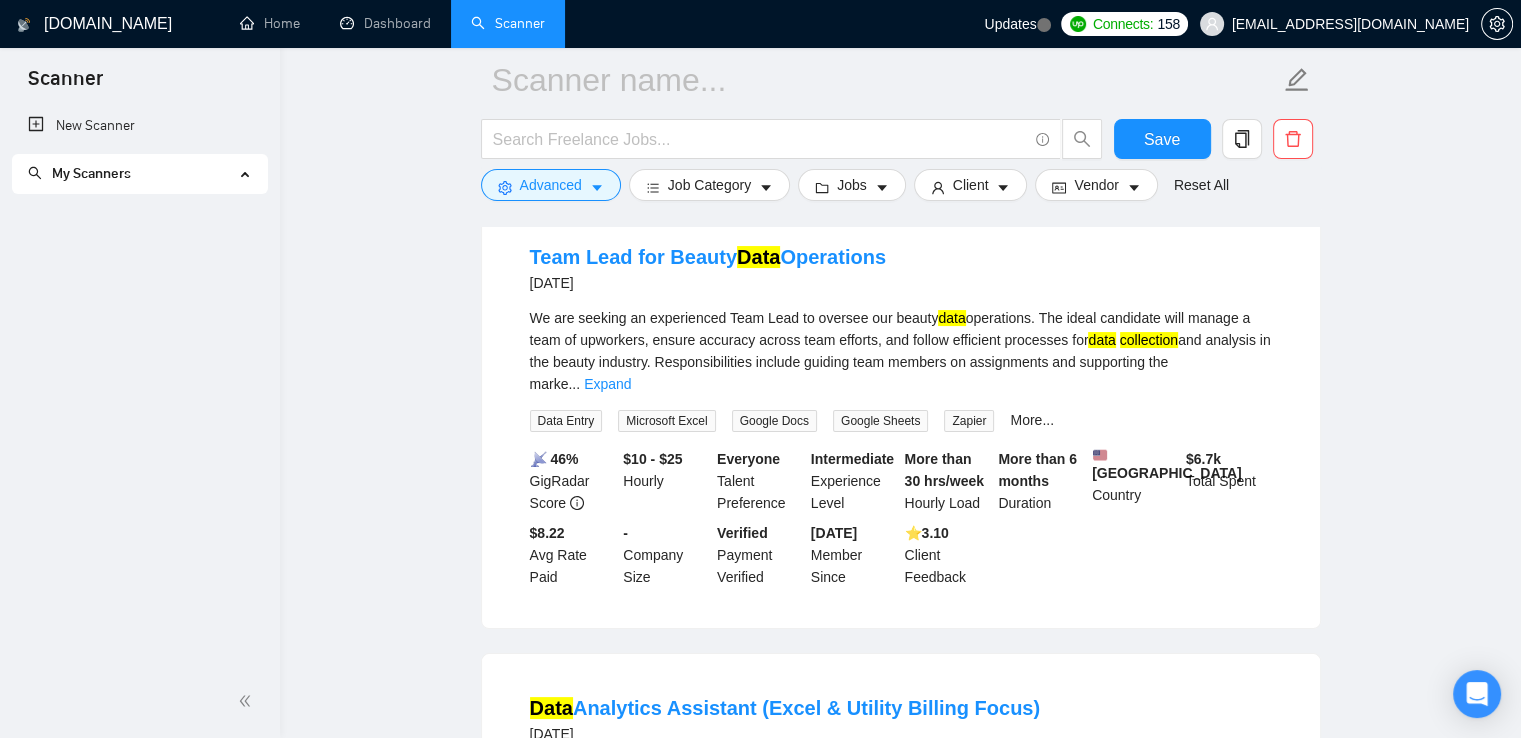 scroll, scrollTop: 480, scrollLeft: 0, axis: vertical 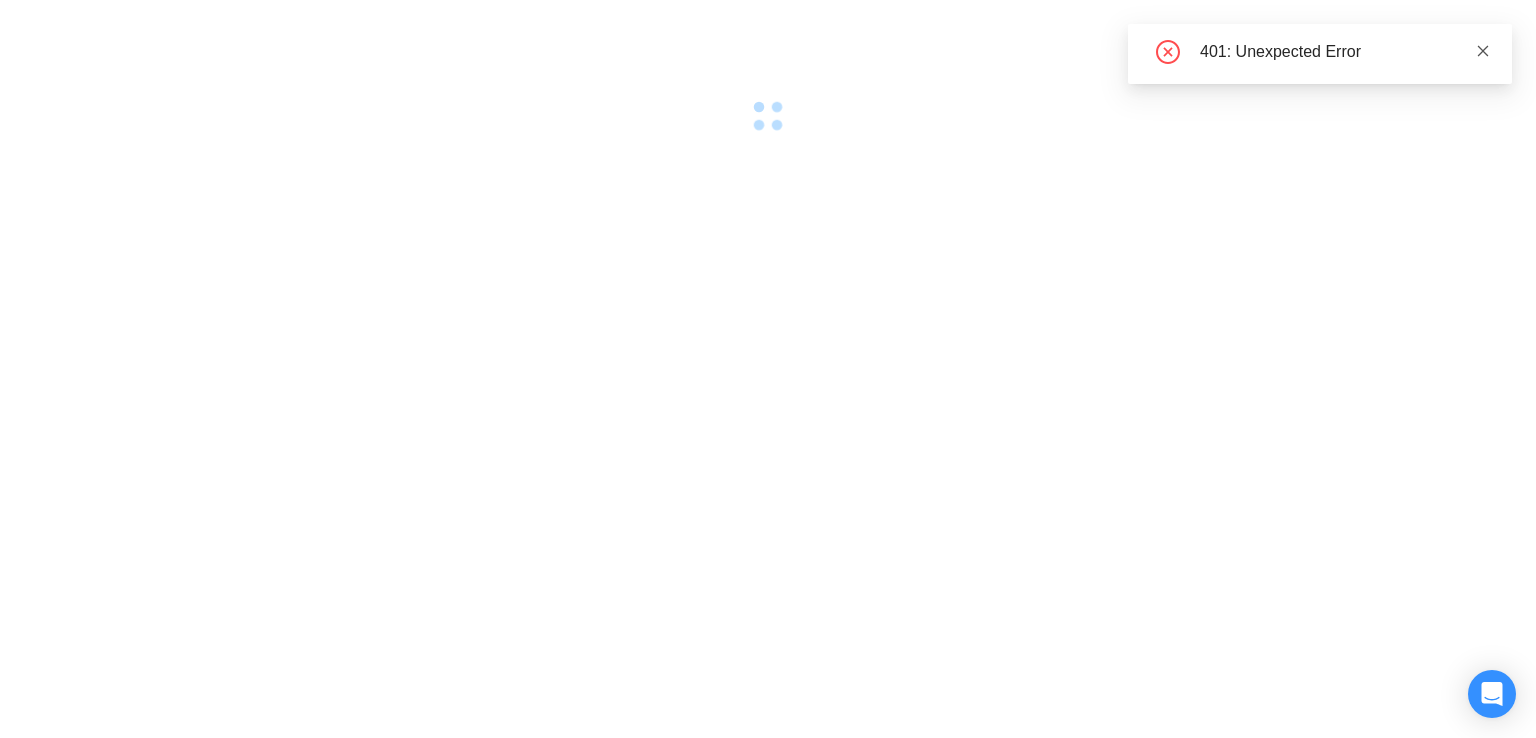 click 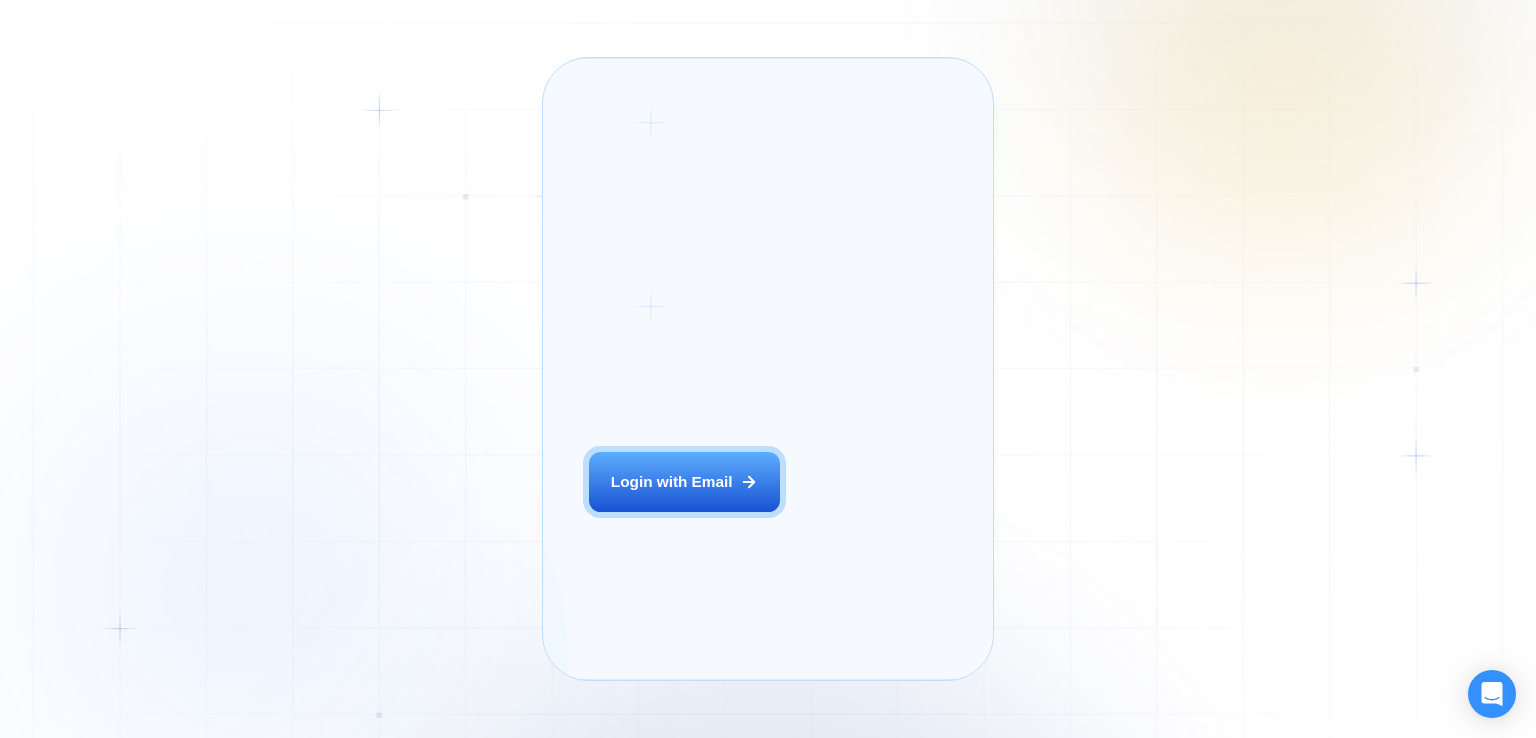 click on "Login ‍ Welcome to  GigRadar. AI Business Manager for Agencies Login with Email The next generation of lead generation. Alejandro R. CEO Digital Agency Previously, we had a 5% to 7% reply rate on Upwork, but now our sales increased by 17%-20%.  This is an incredible increase for us. I'd never use Upwork without GigRadar again!" at bounding box center (768, 369) 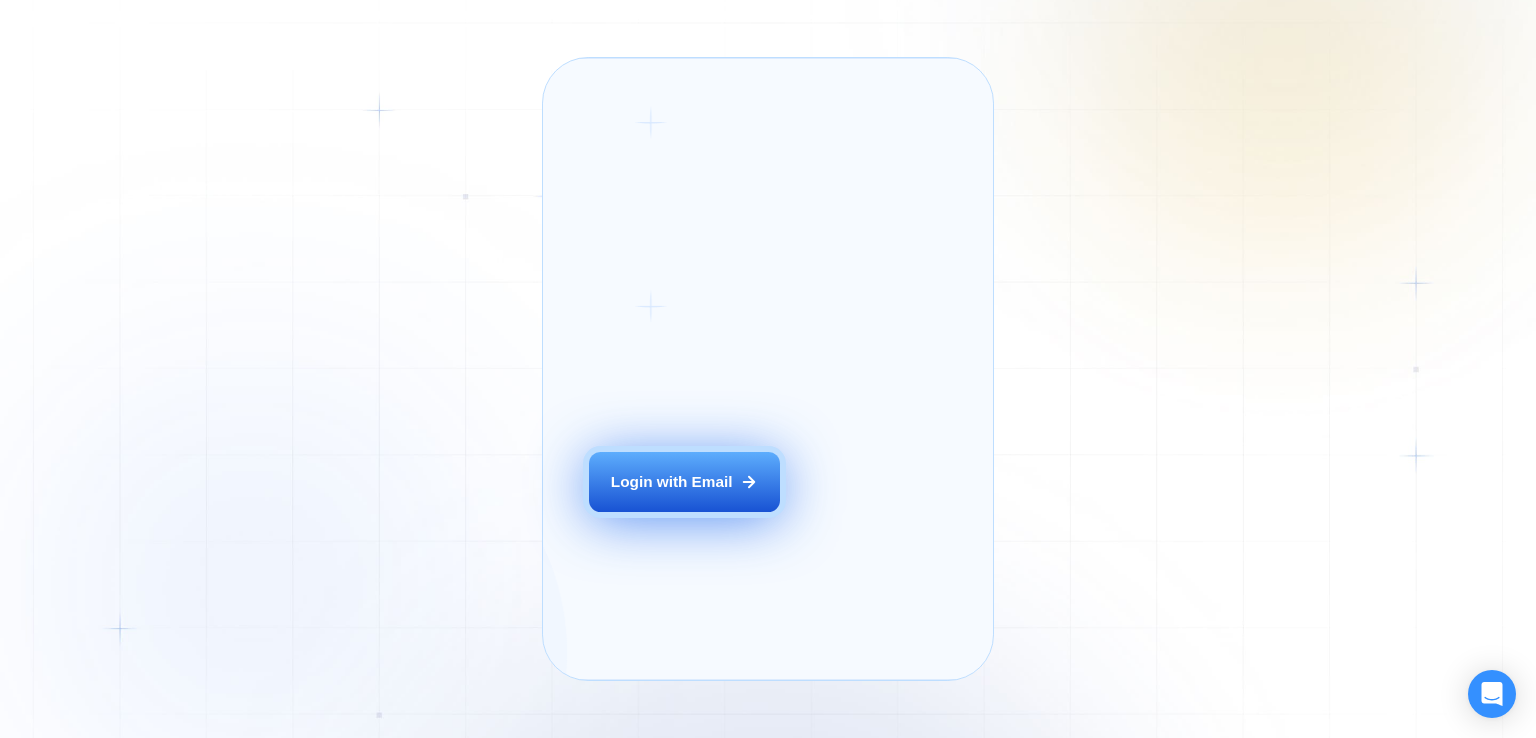 click on "Login with Email" at bounding box center [672, 481] 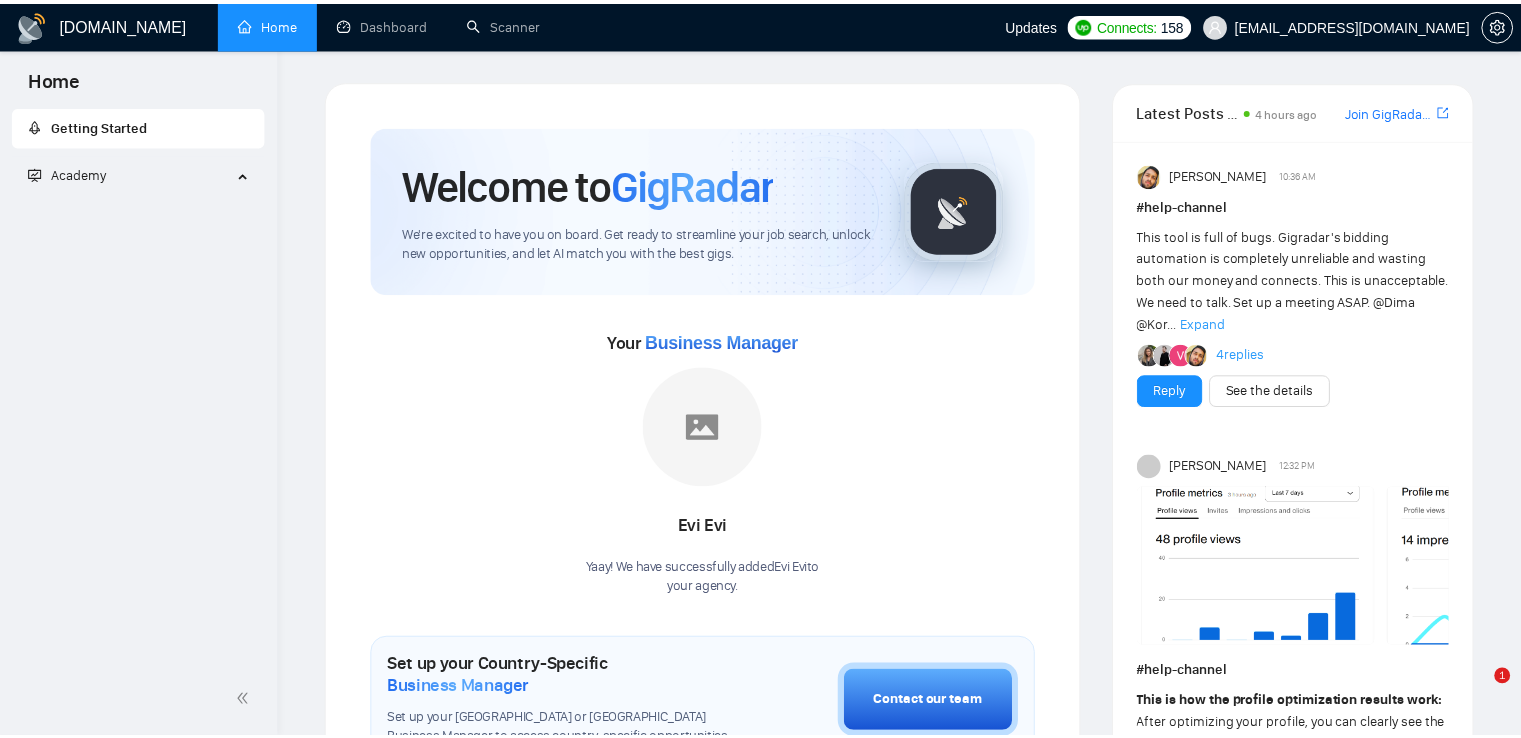 scroll, scrollTop: 0, scrollLeft: 0, axis: both 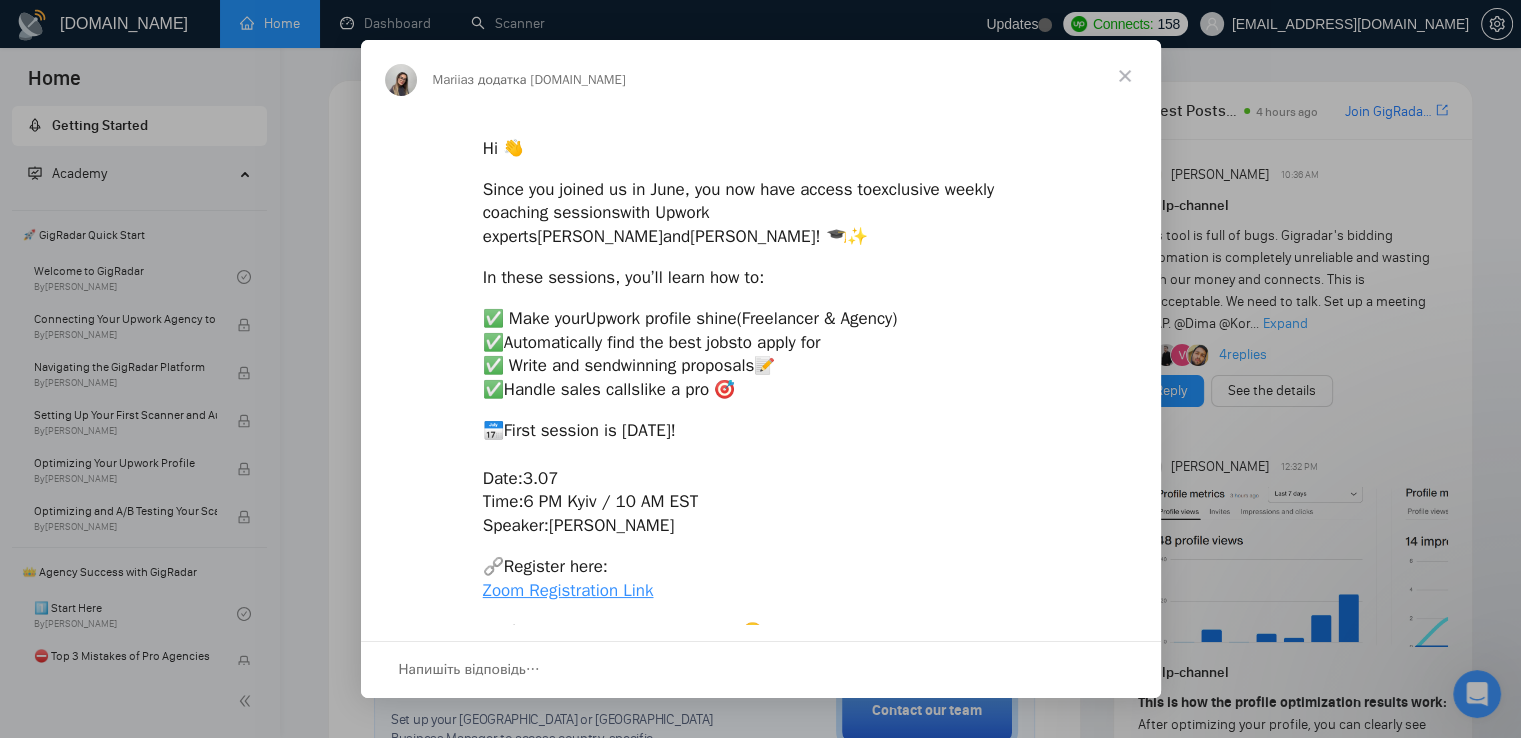 click at bounding box center [1125, 76] 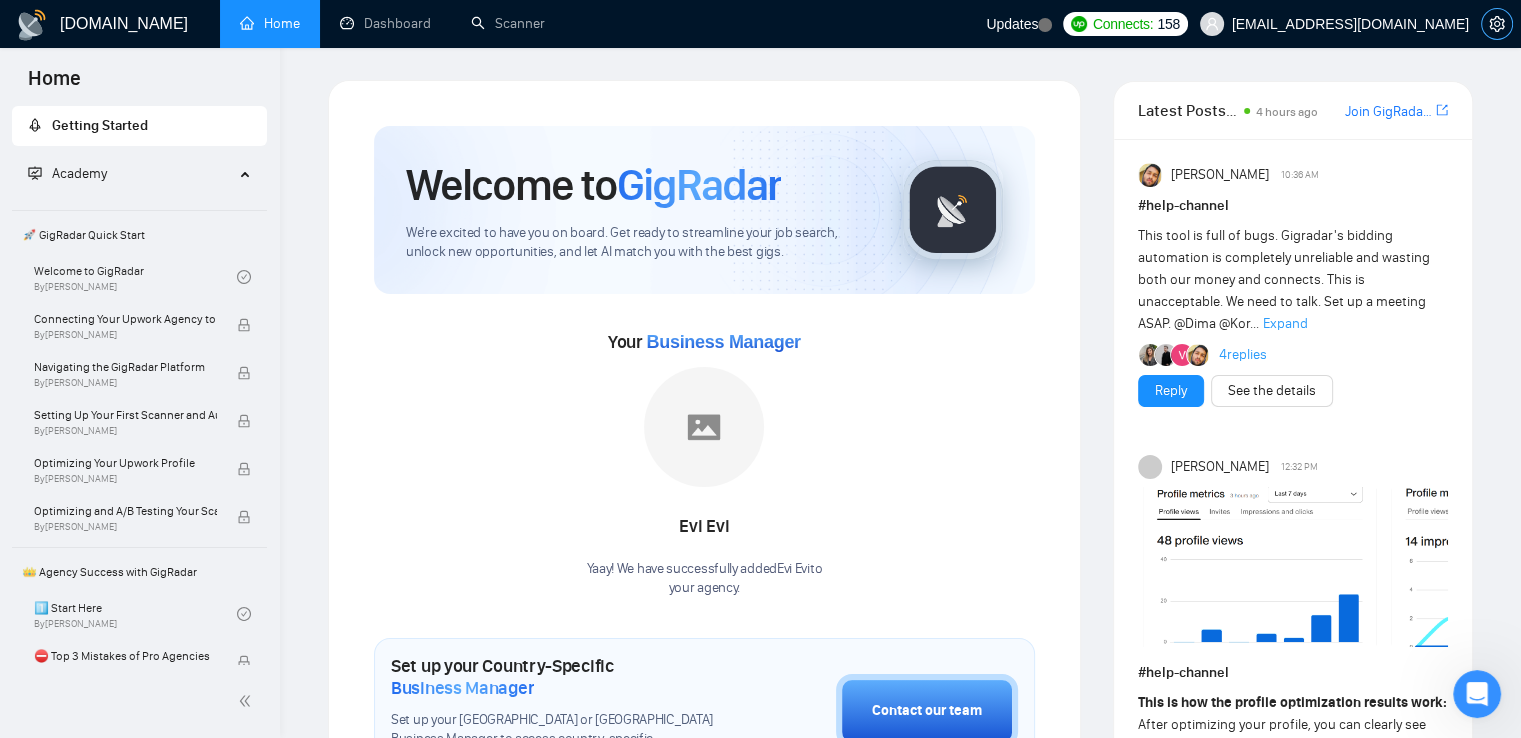 click 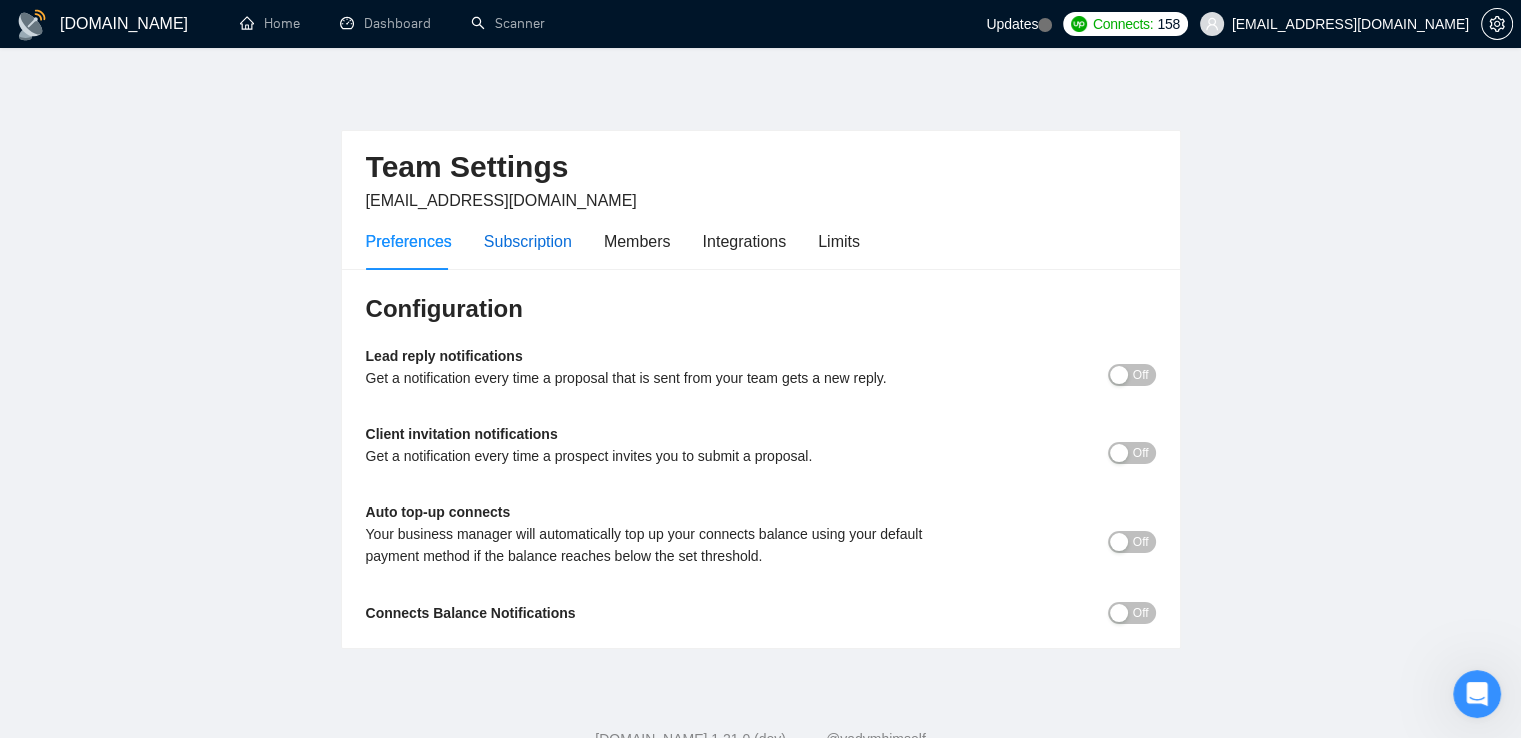 click on "Subscription" at bounding box center [528, 241] 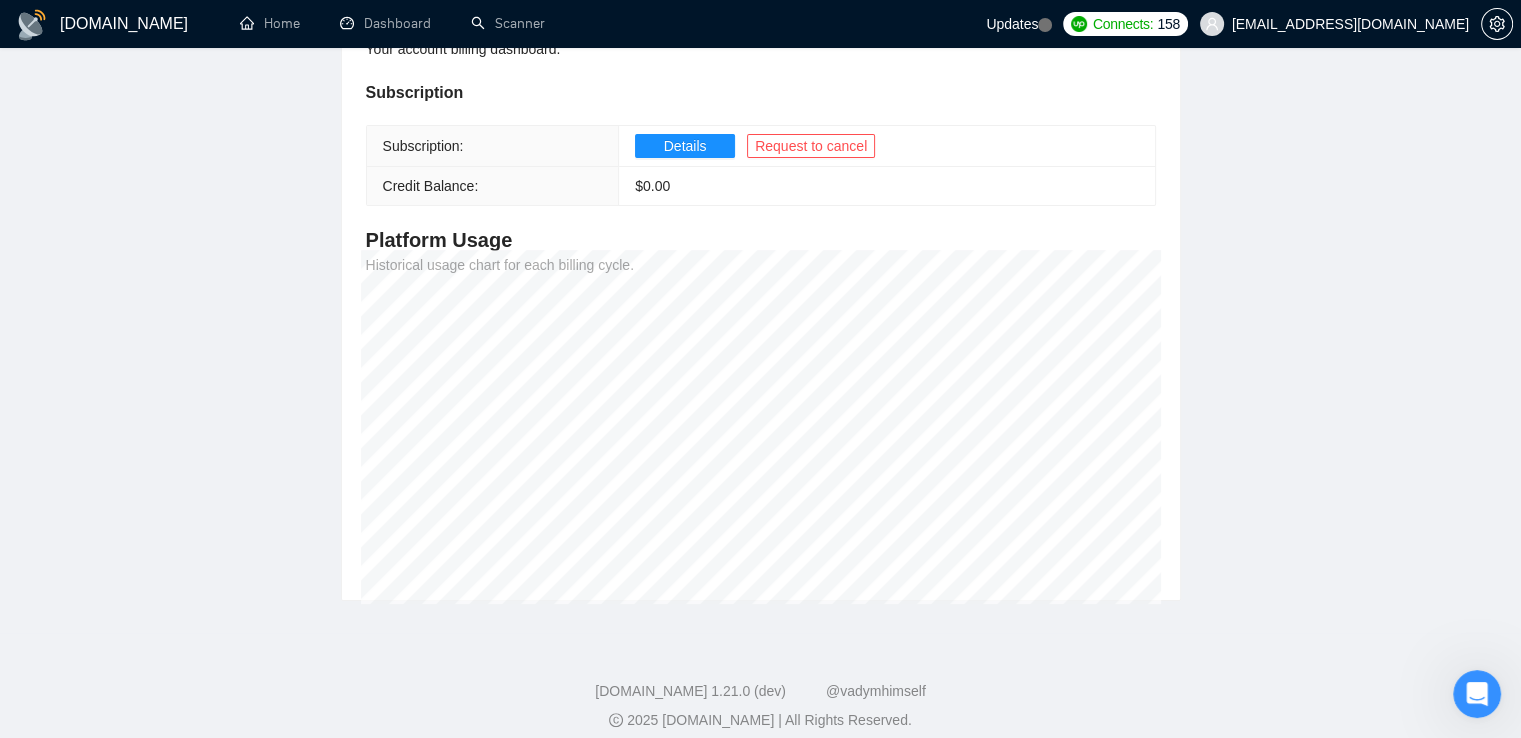 scroll, scrollTop: 303, scrollLeft: 0, axis: vertical 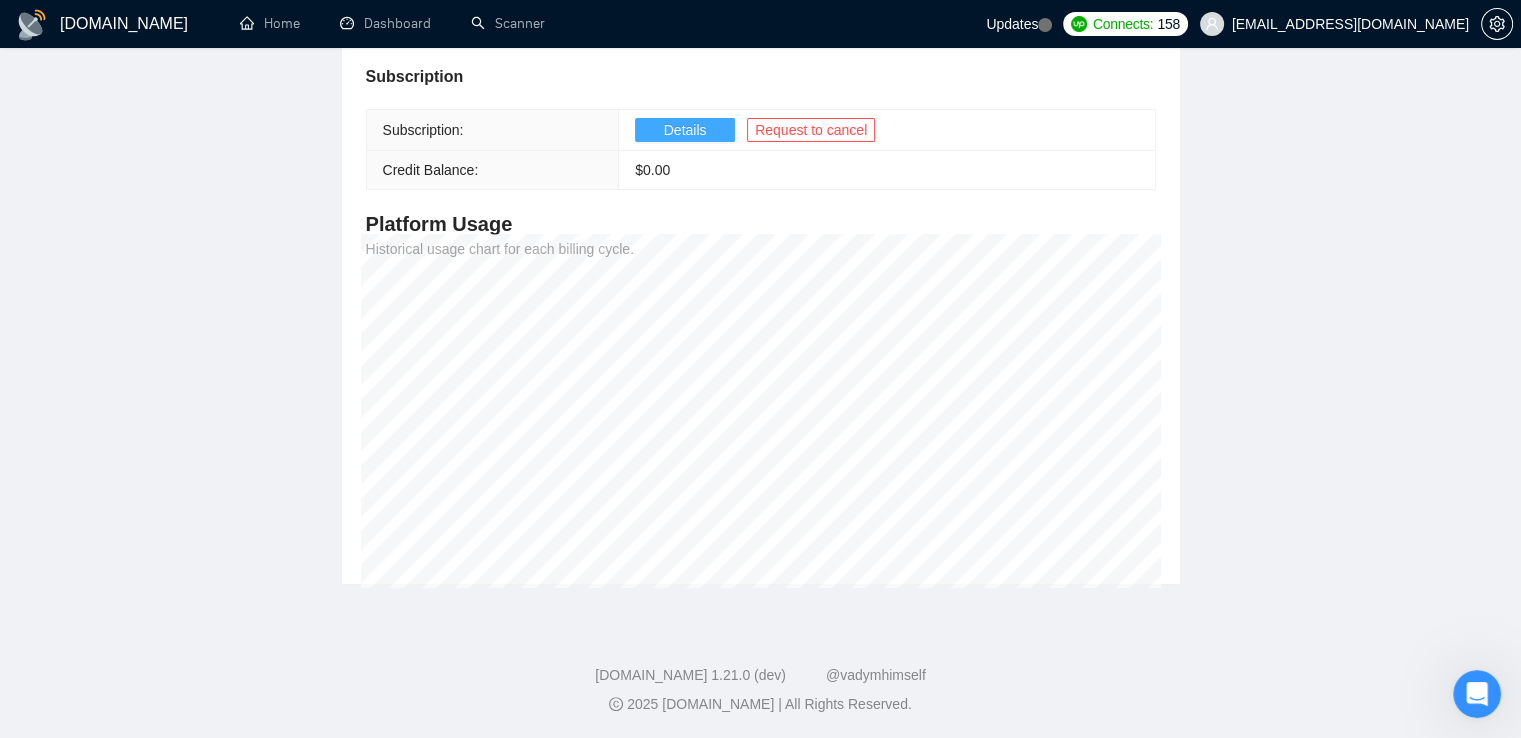 click on "Details" at bounding box center [685, 130] 